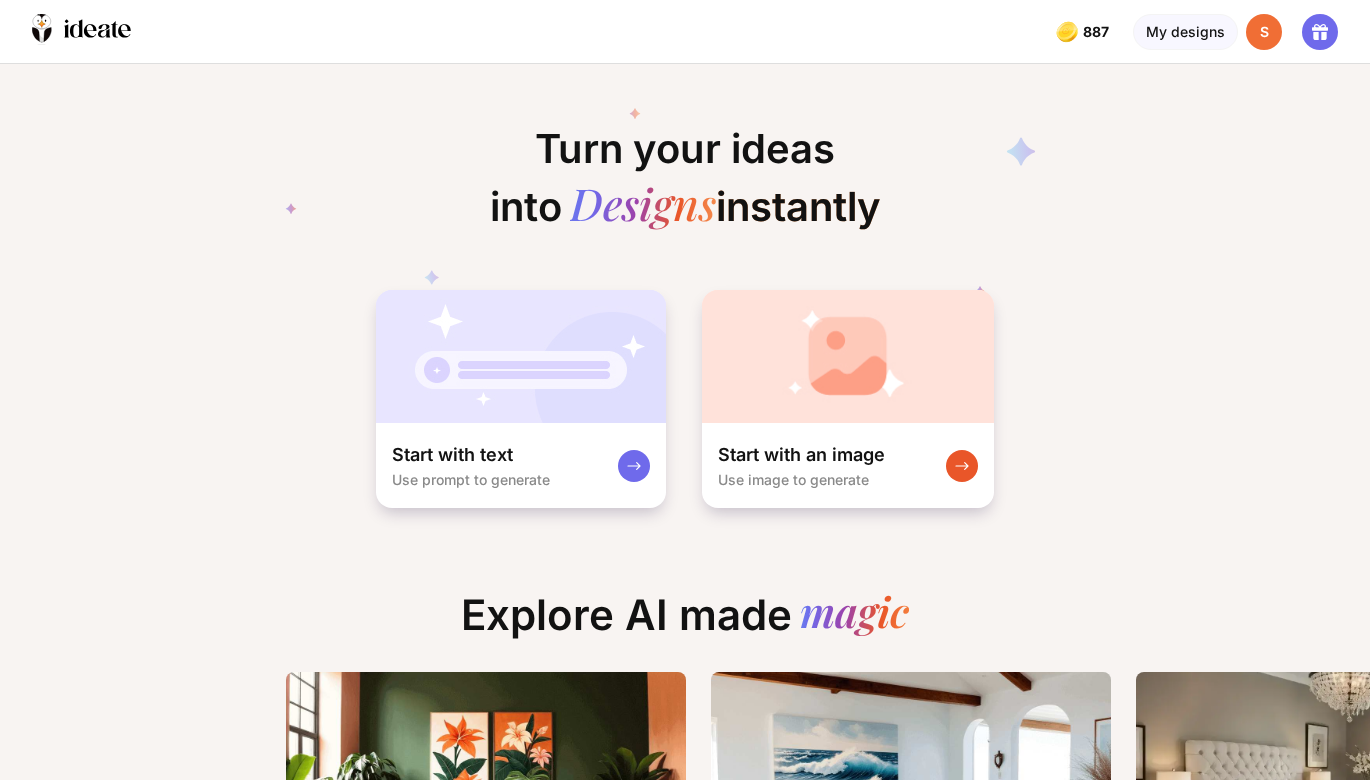 scroll, scrollTop: 0, scrollLeft: 0, axis: both 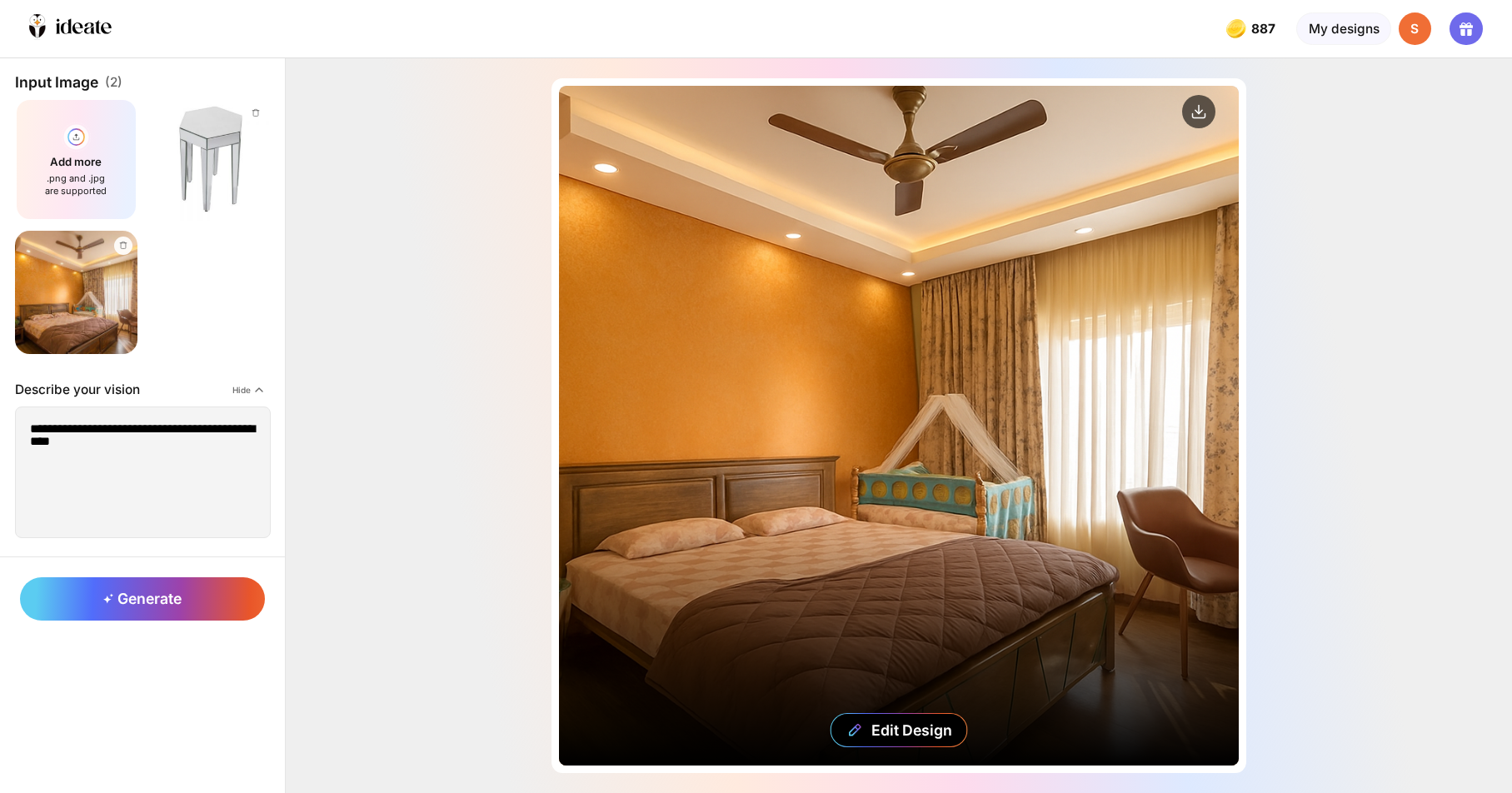 click on "Edit Design" at bounding box center (899, 426) 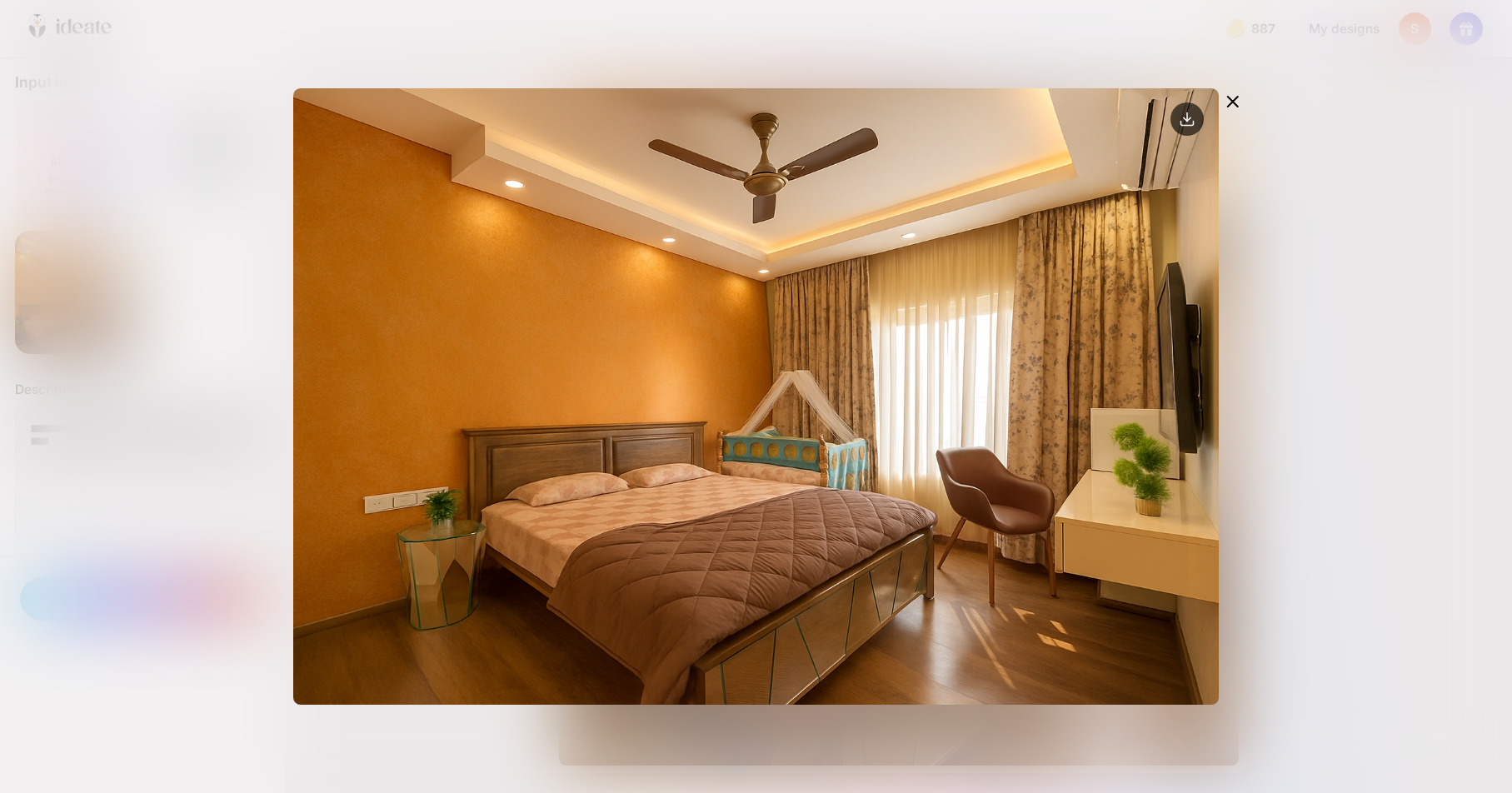 click 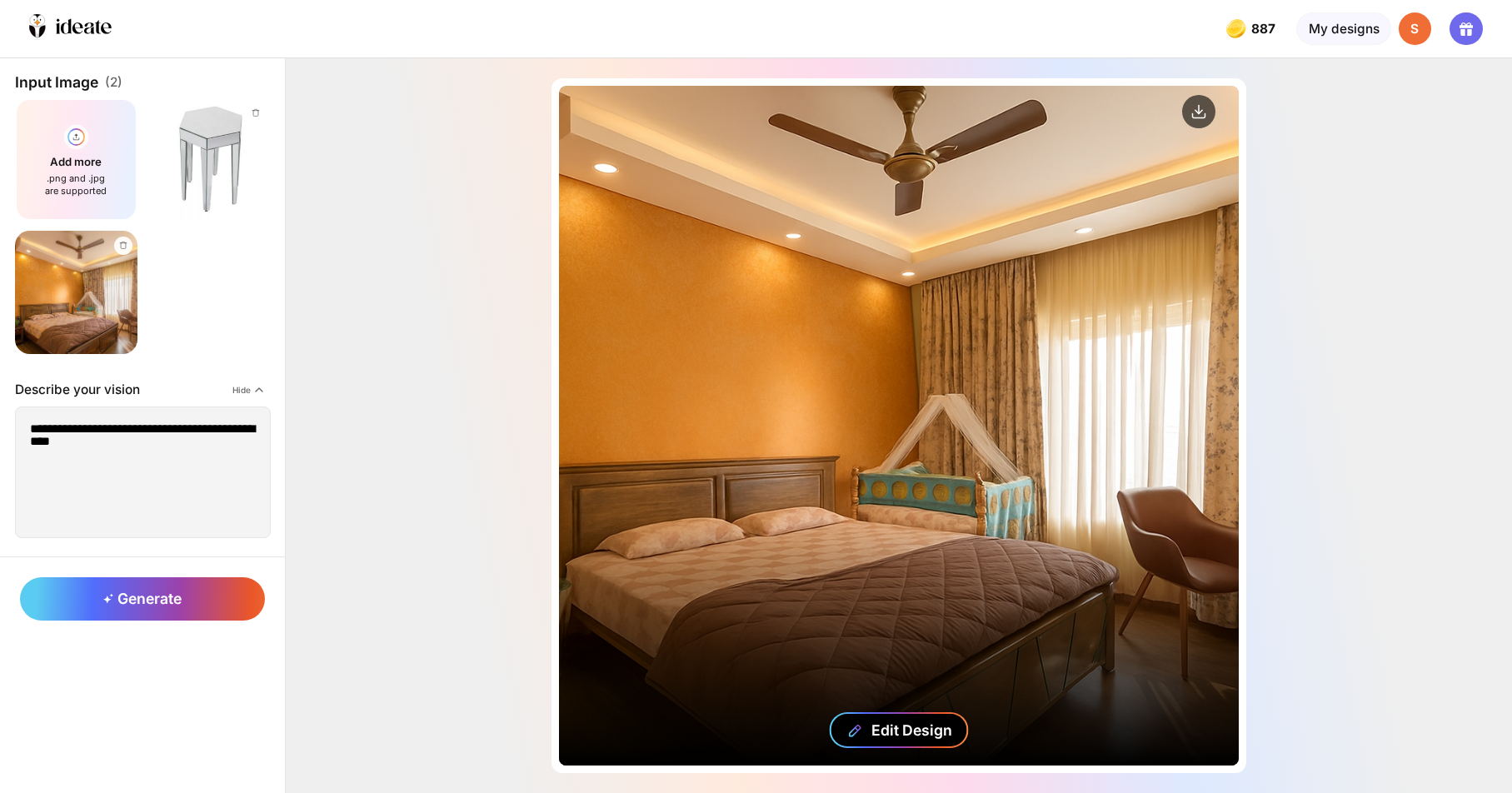 click on "Edit Design" at bounding box center [911, 730] 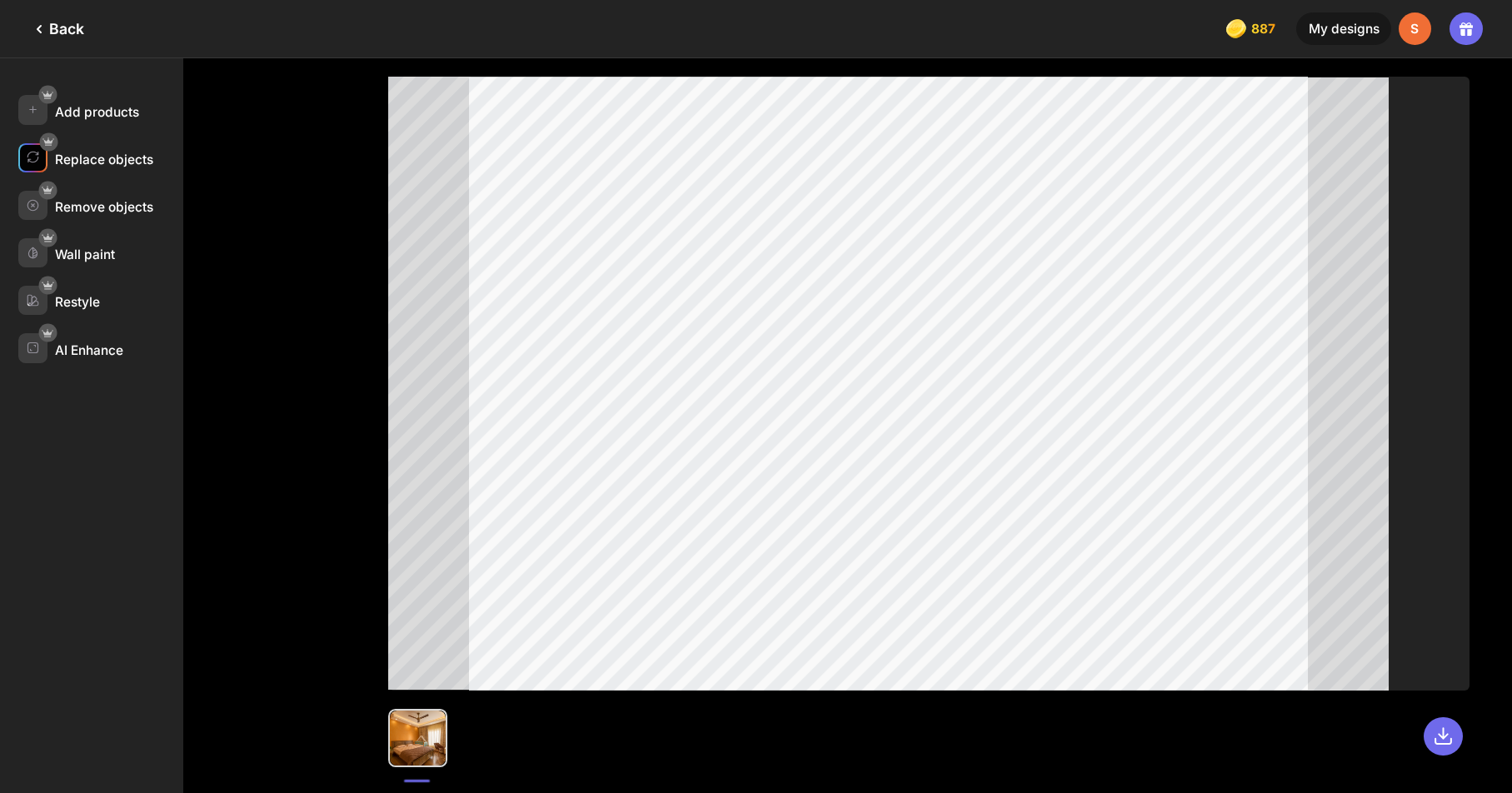 click on "Replace objects" at bounding box center (104, 159) 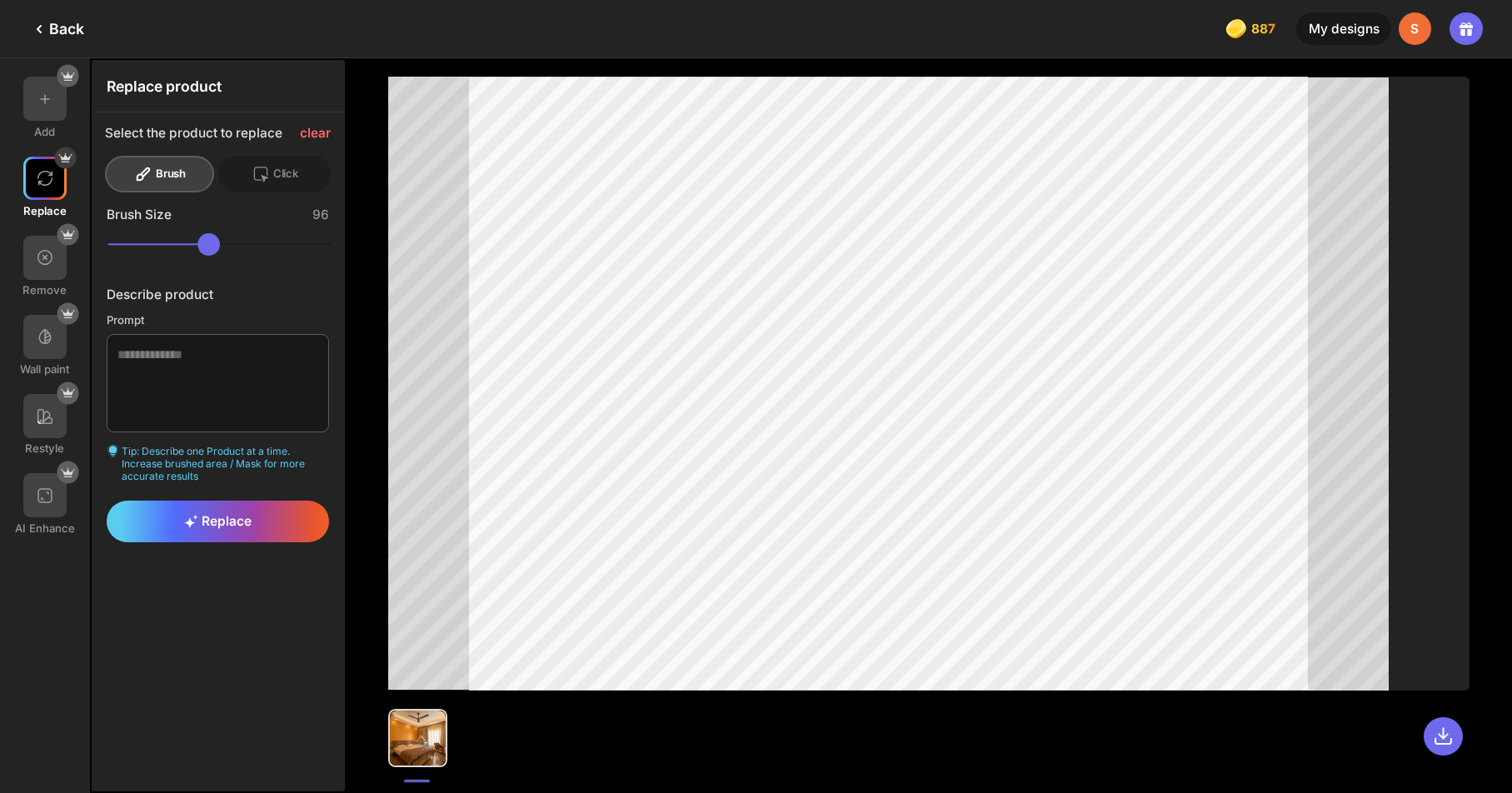 drag, startPoint x: 234, startPoint y: 246, endPoint x: 317, endPoint y: 250, distance: 83.09633 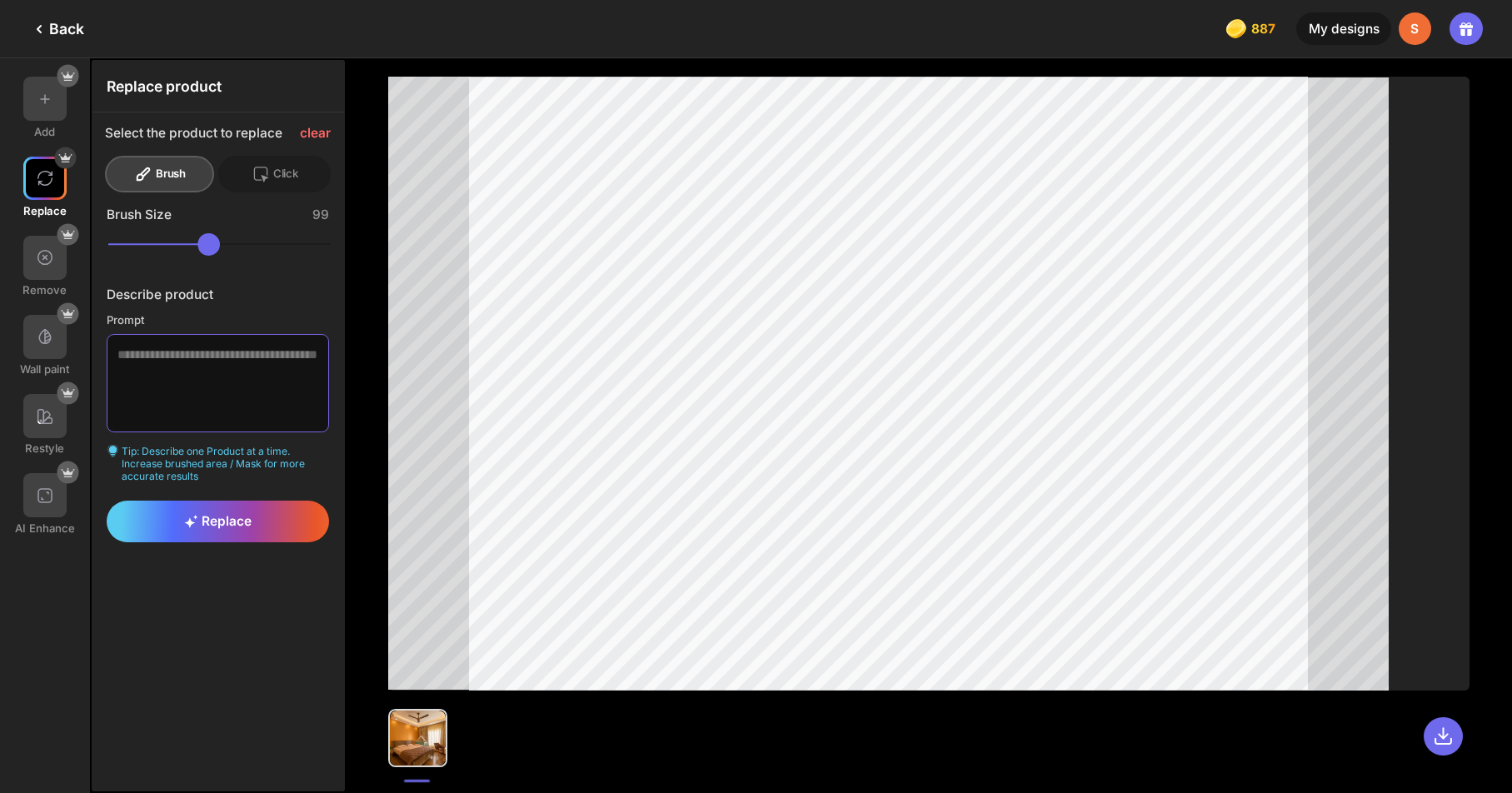 click at bounding box center [217, 383] 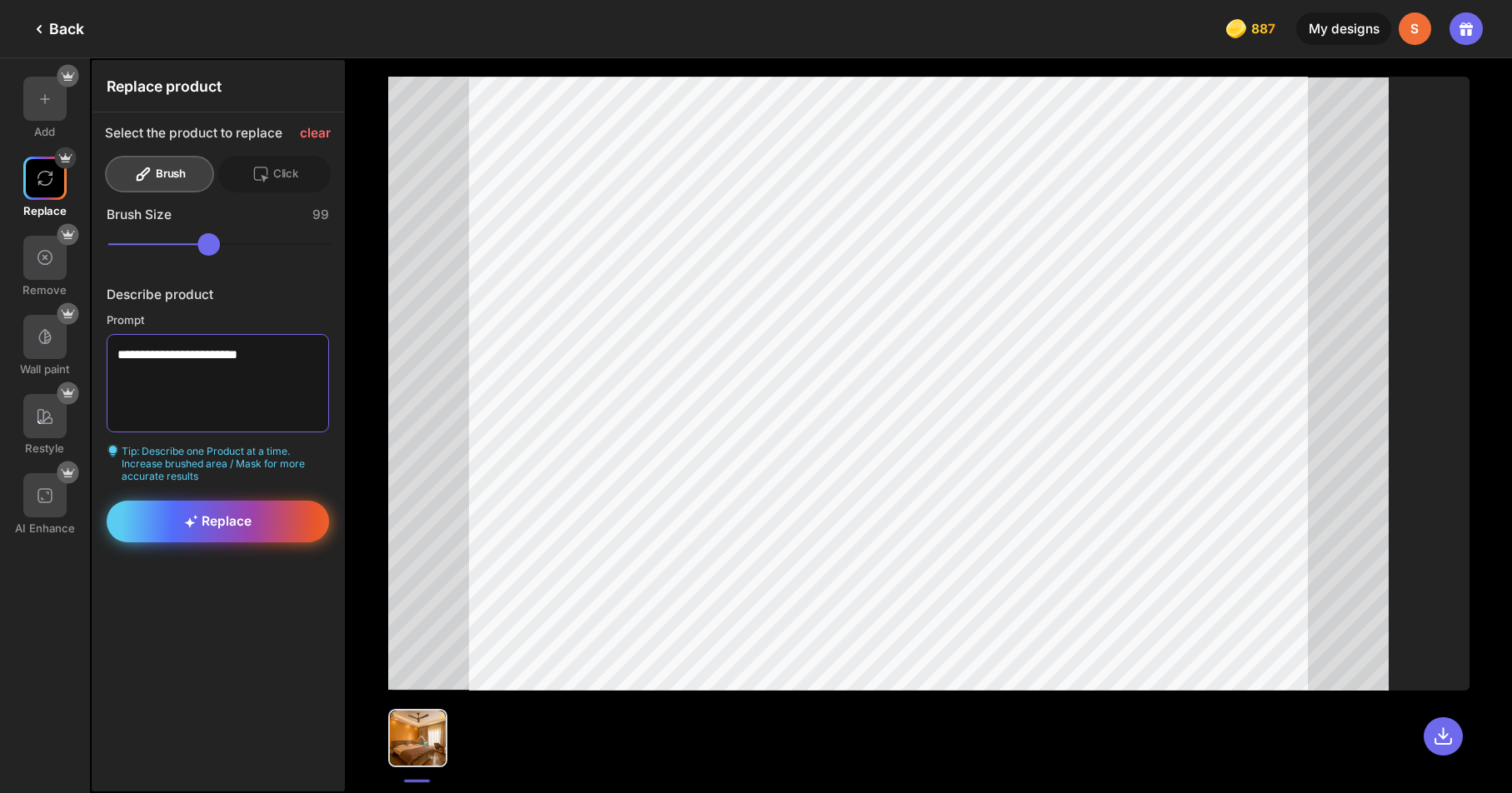 type on "**********" 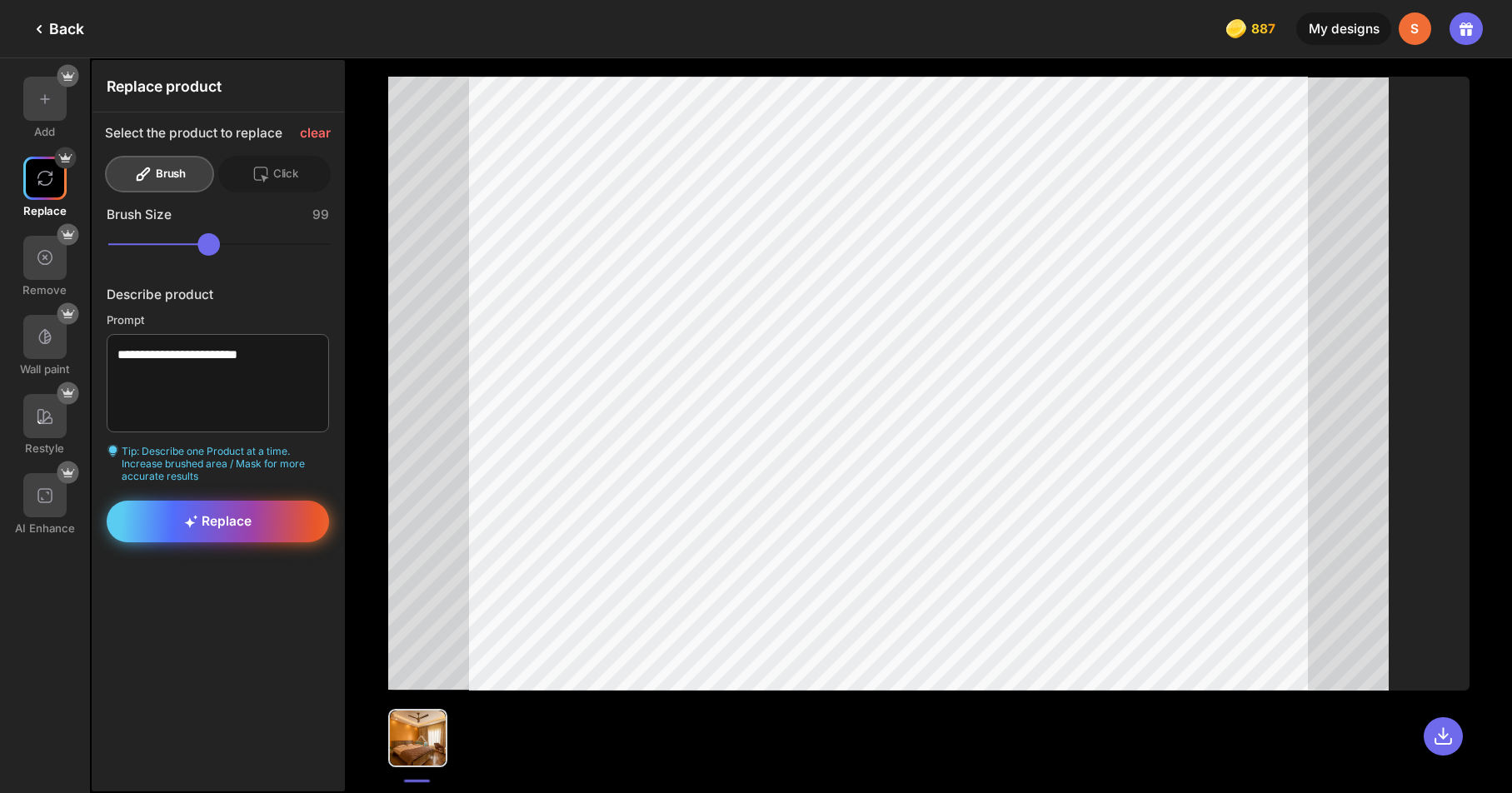 click on "Replace" at bounding box center (217, 521) 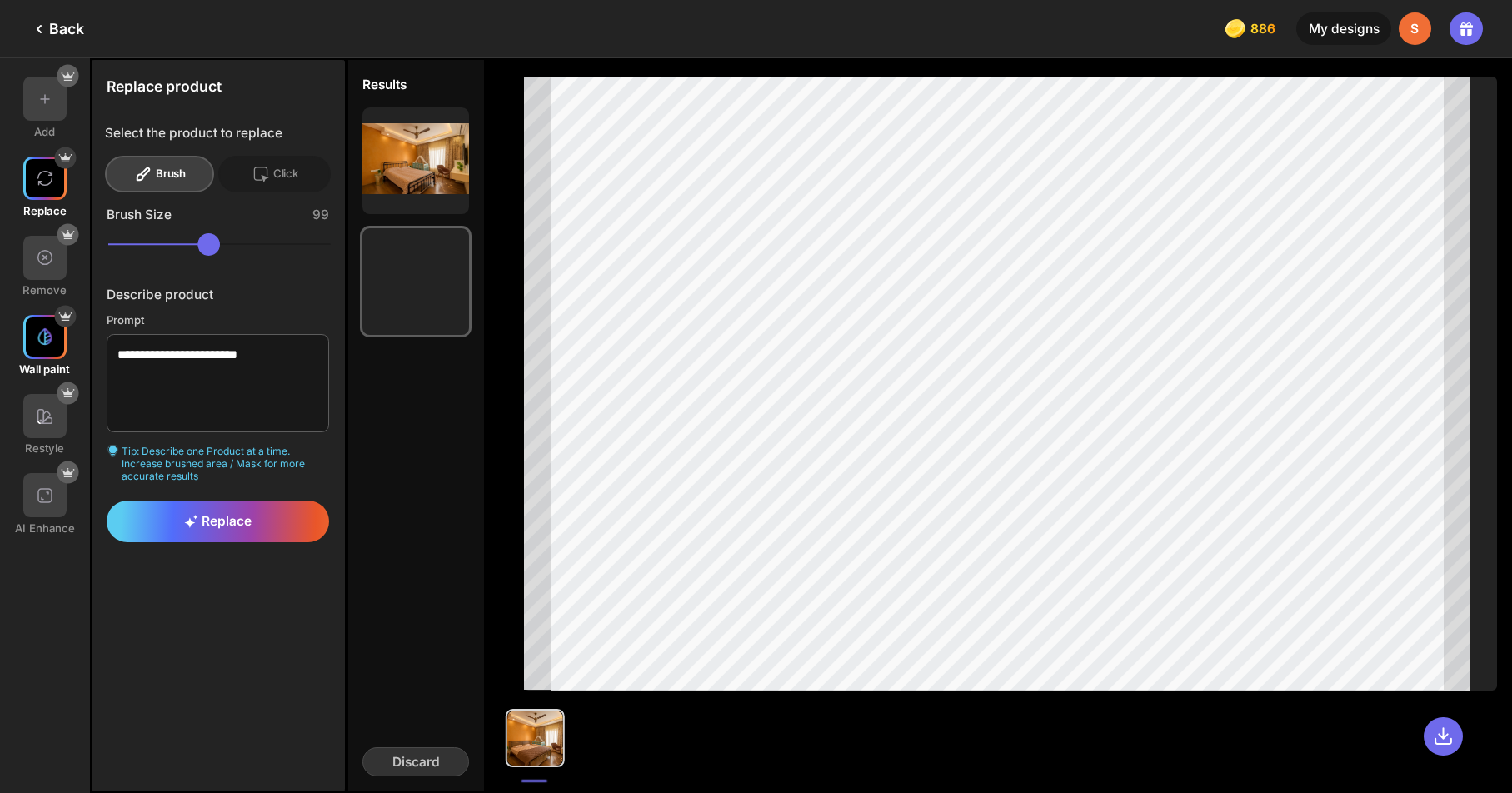 click at bounding box center [45, 337] 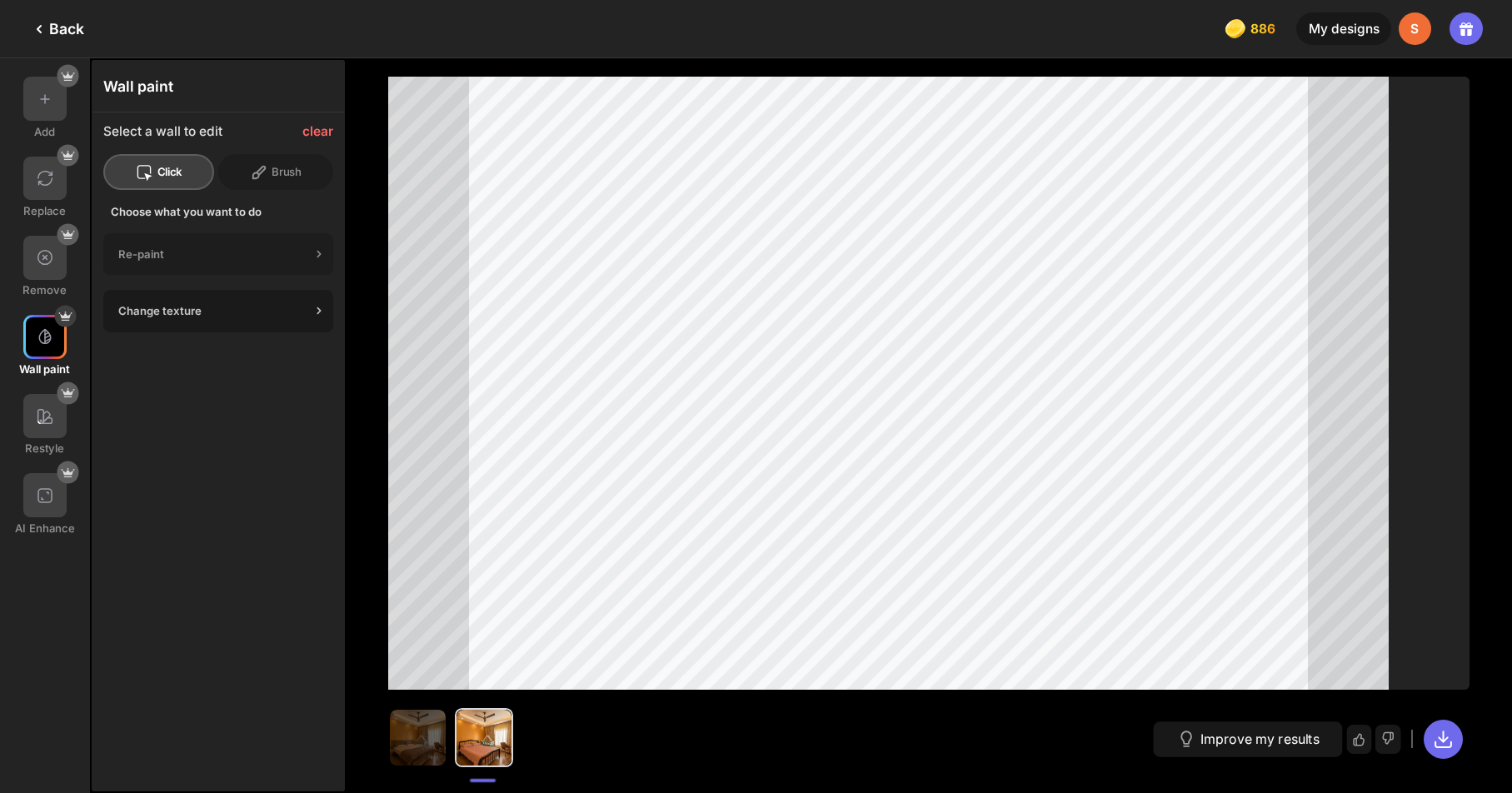 click on "Change texture" at bounding box center [214, 311] 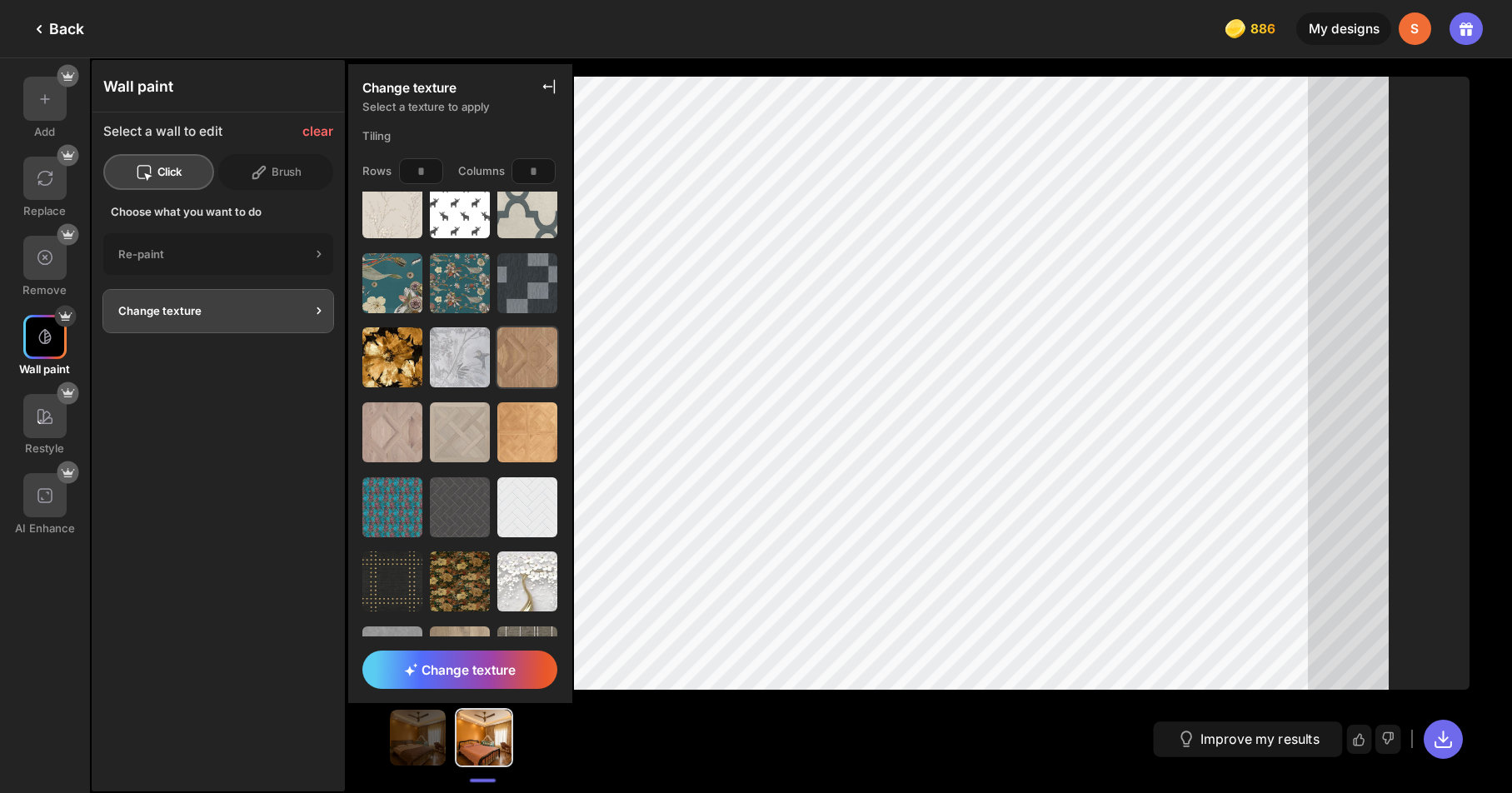 scroll, scrollTop: 634, scrollLeft: 0, axis: vertical 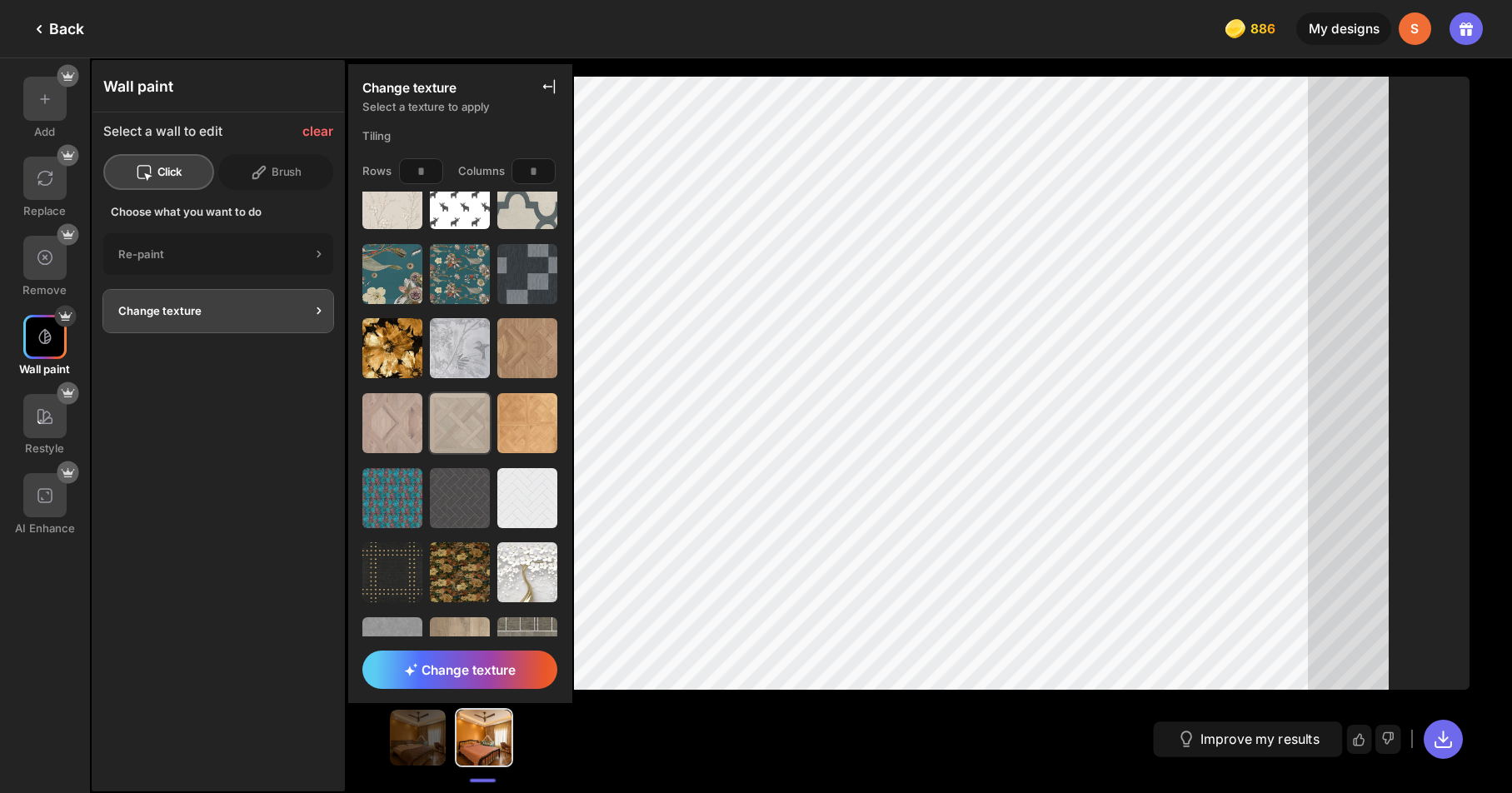 click at bounding box center (460, 423) 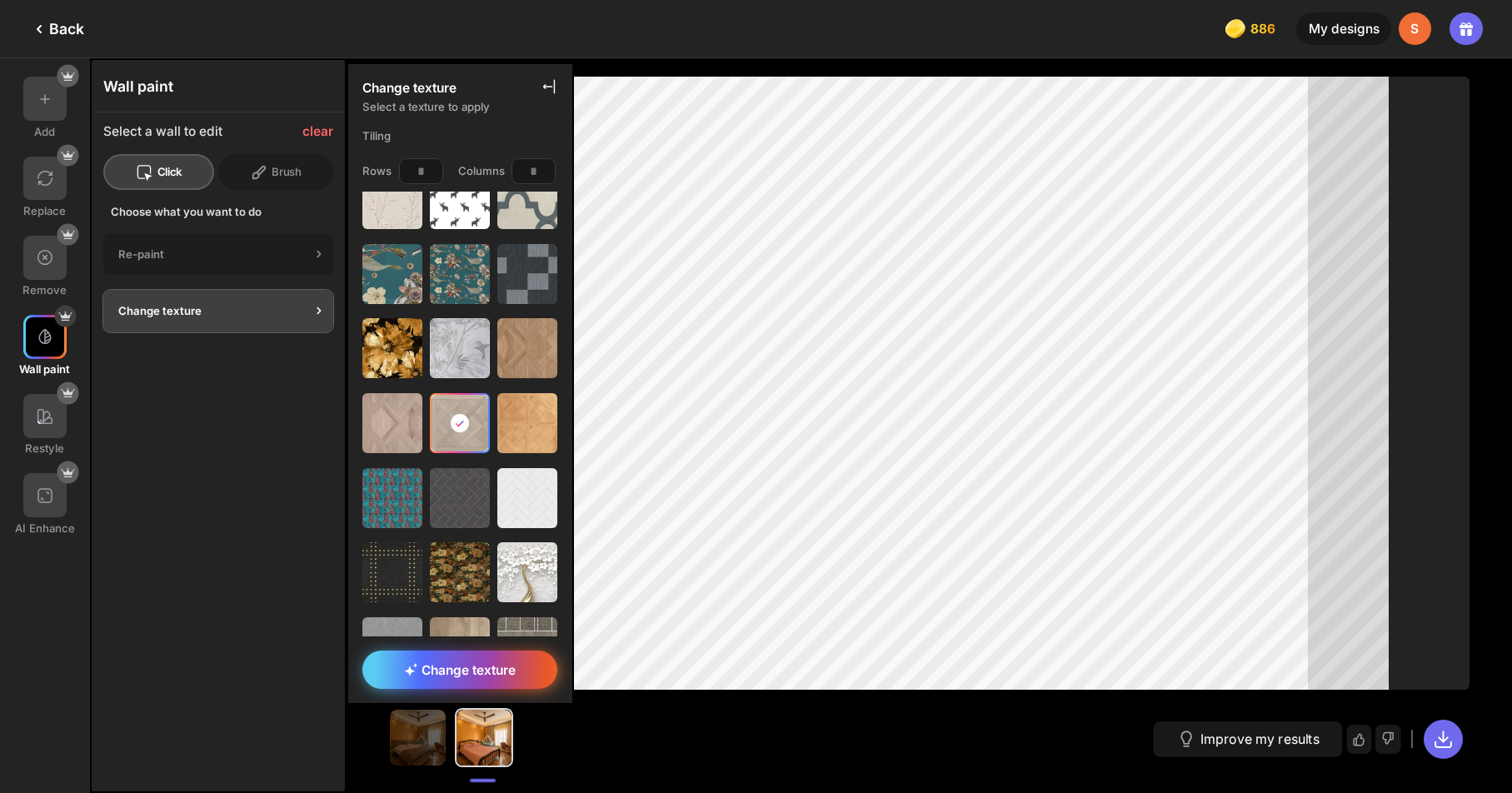 click on "Change texture" at bounding box center (460, 670) 